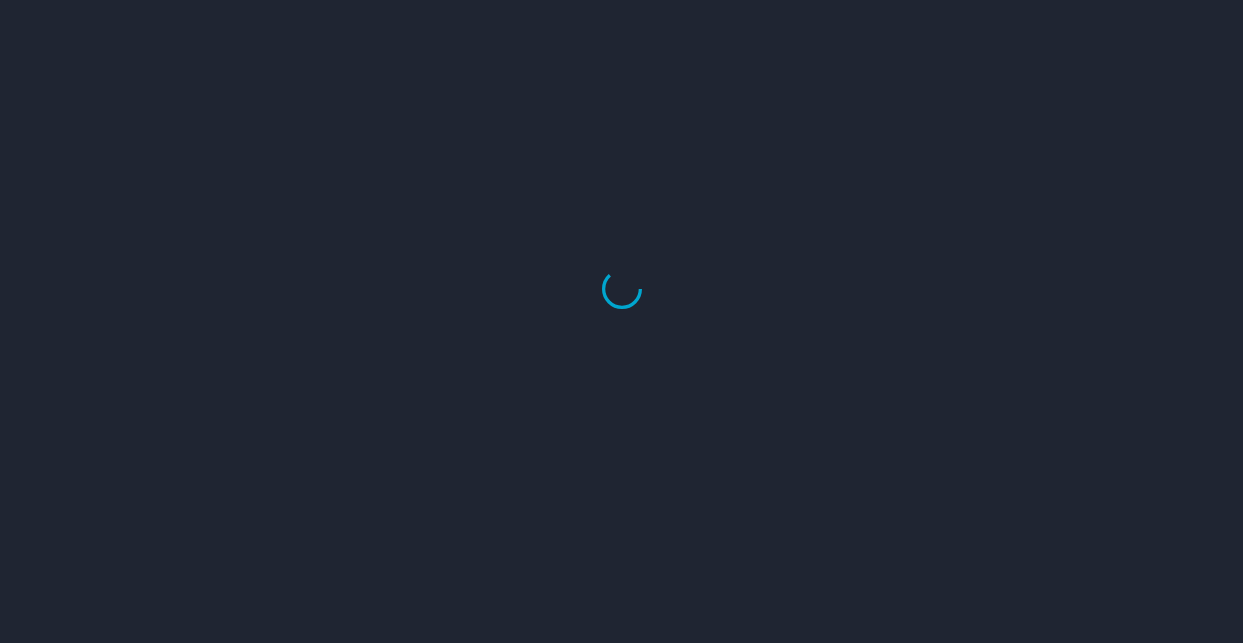 scroll, scrollTop: 0, scrollLeft: 0, axis: both 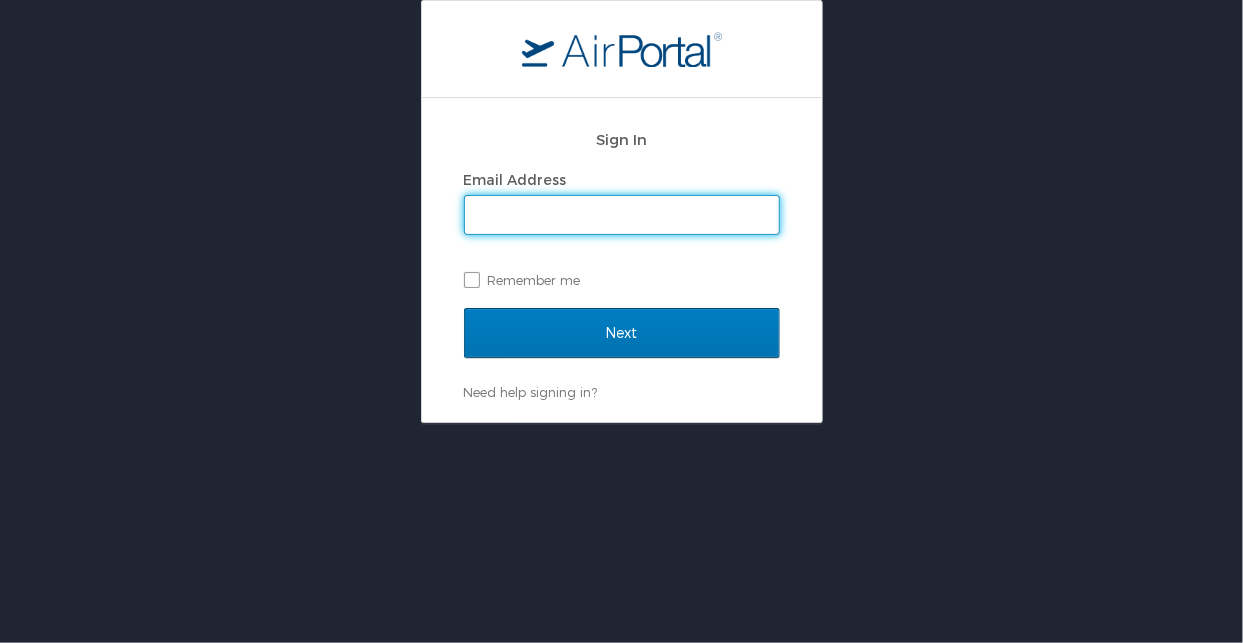click on "Email Address" at bounding box center [622, 215] 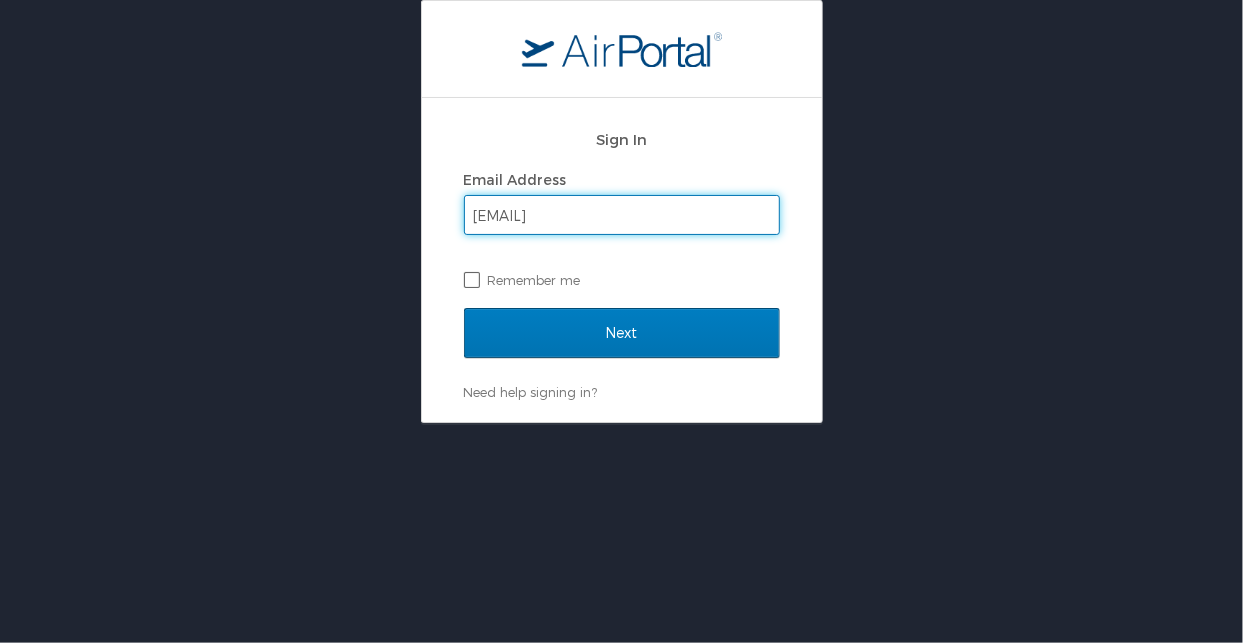 click on "Remember me" at bounding box center [622, 280] 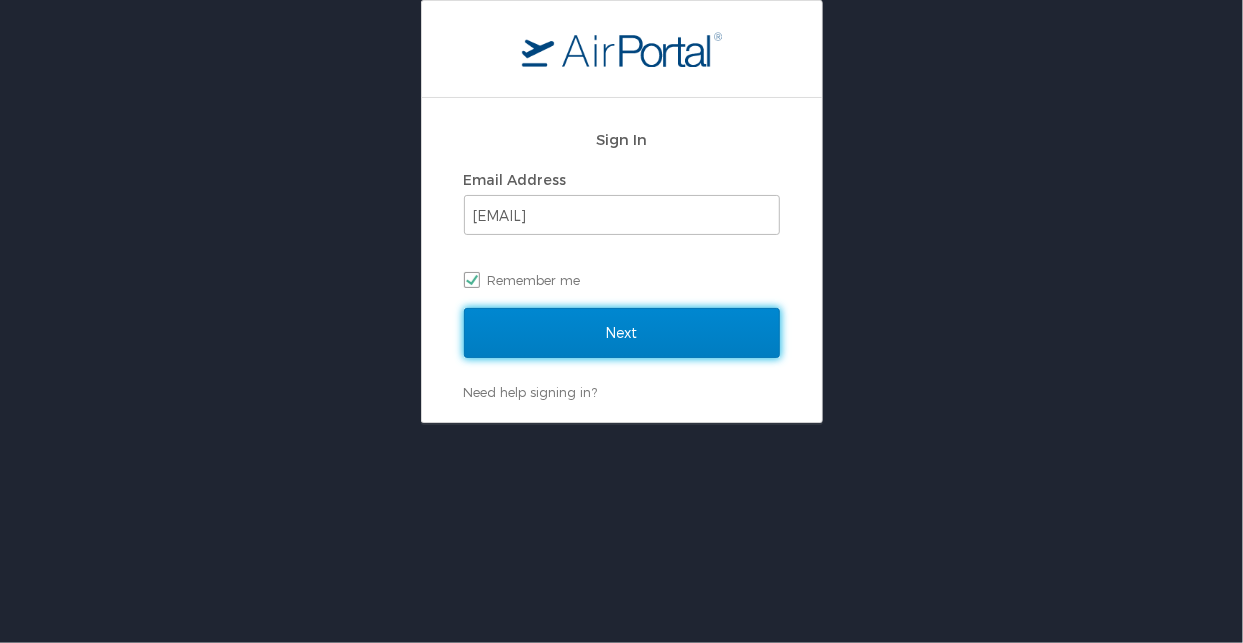 click on "Next" at bounding box center (622, 333) 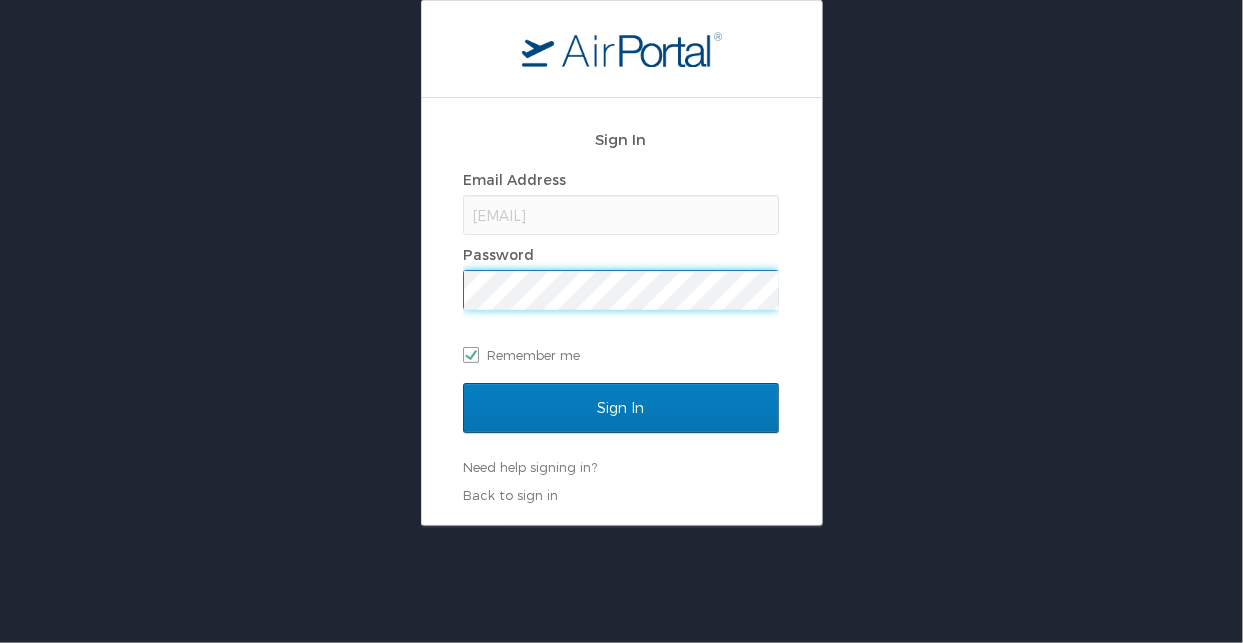 scroll, scrollTop: 0, scrollLeft: 0, axis: both 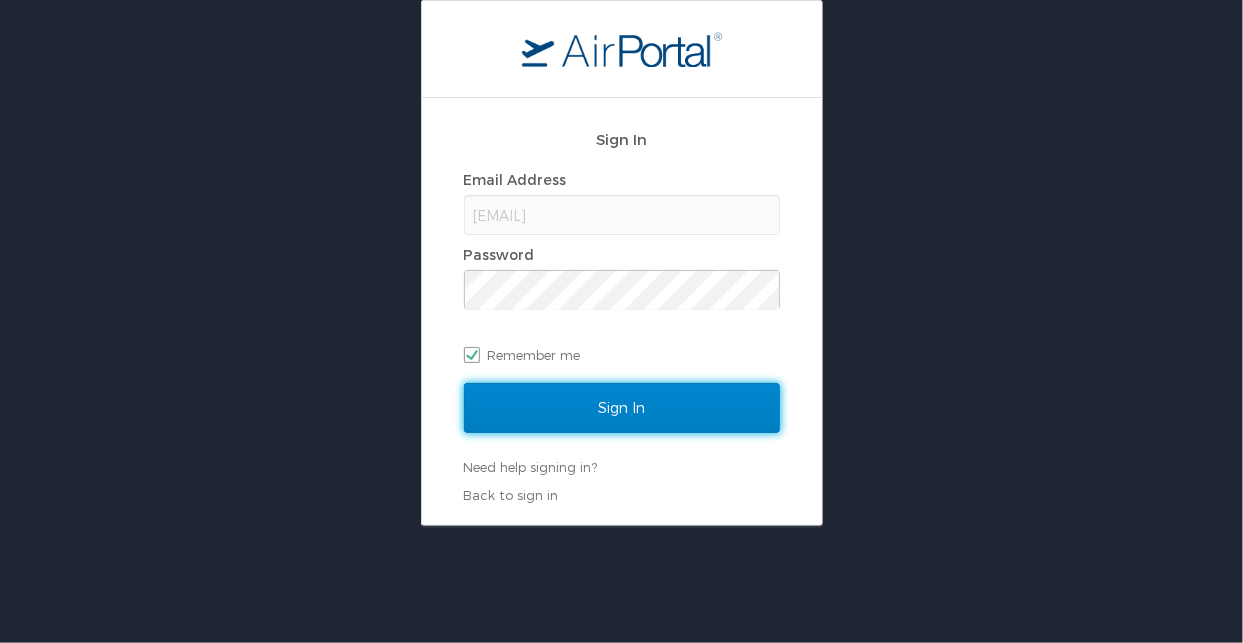 click on "Sign In" at bounding box center [622, 408] 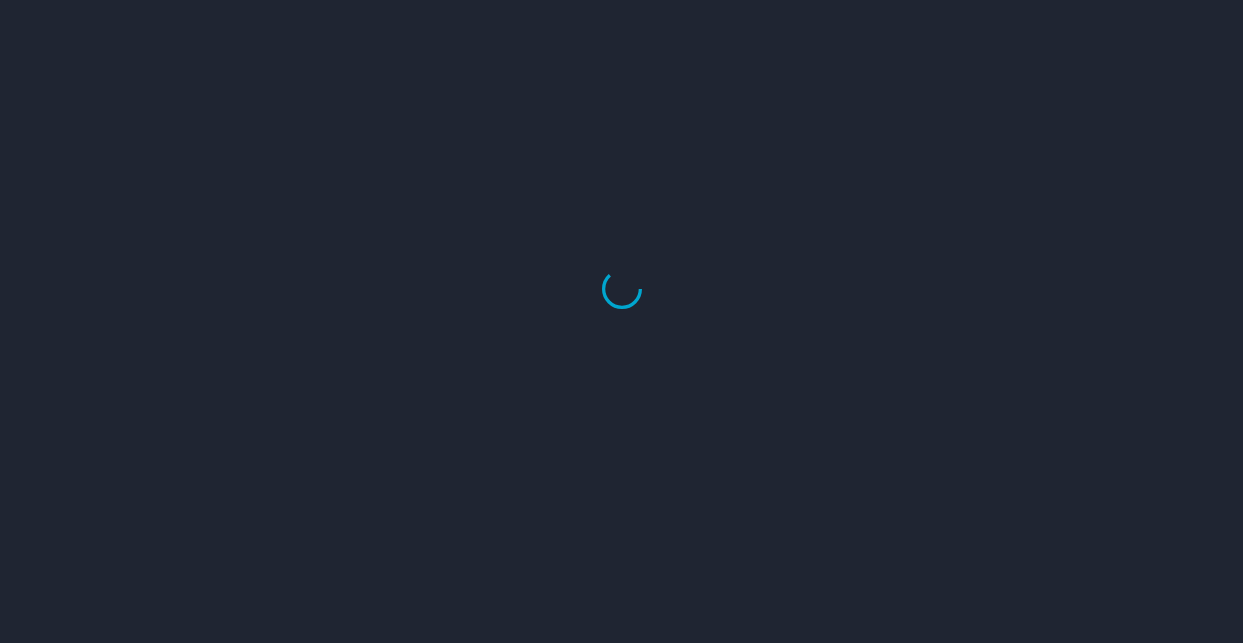 scroll, scrollTop: 0, scrollLeft: 0, axis: both 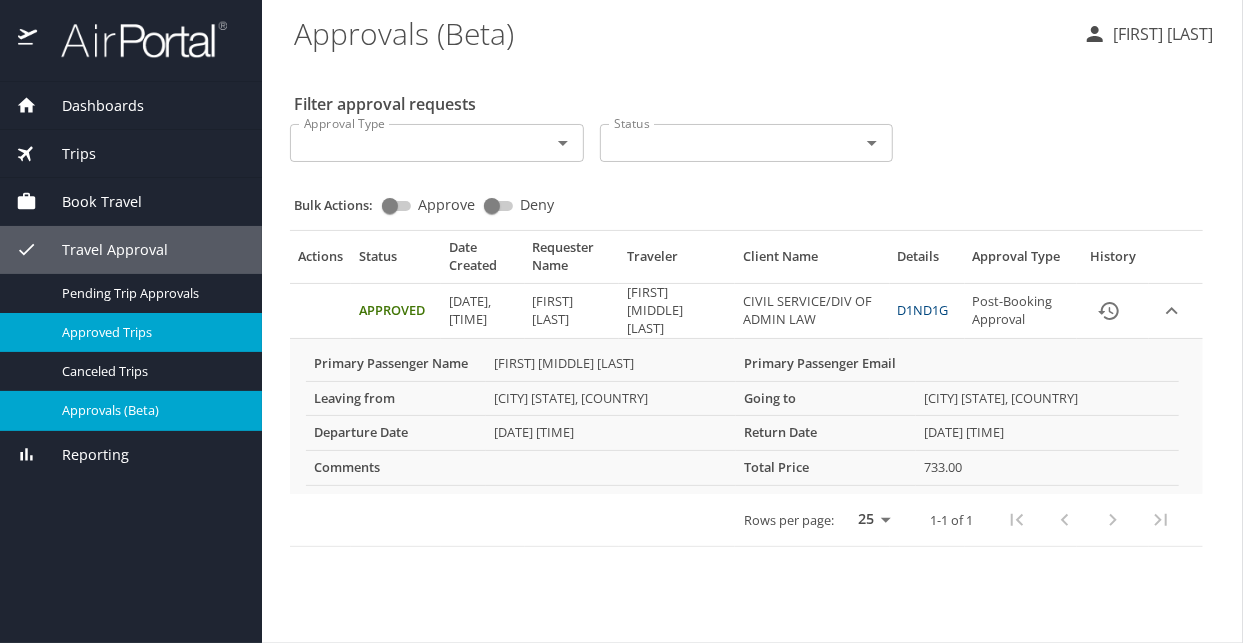 click on "Approved Trips" at bounding box center [131, 332] 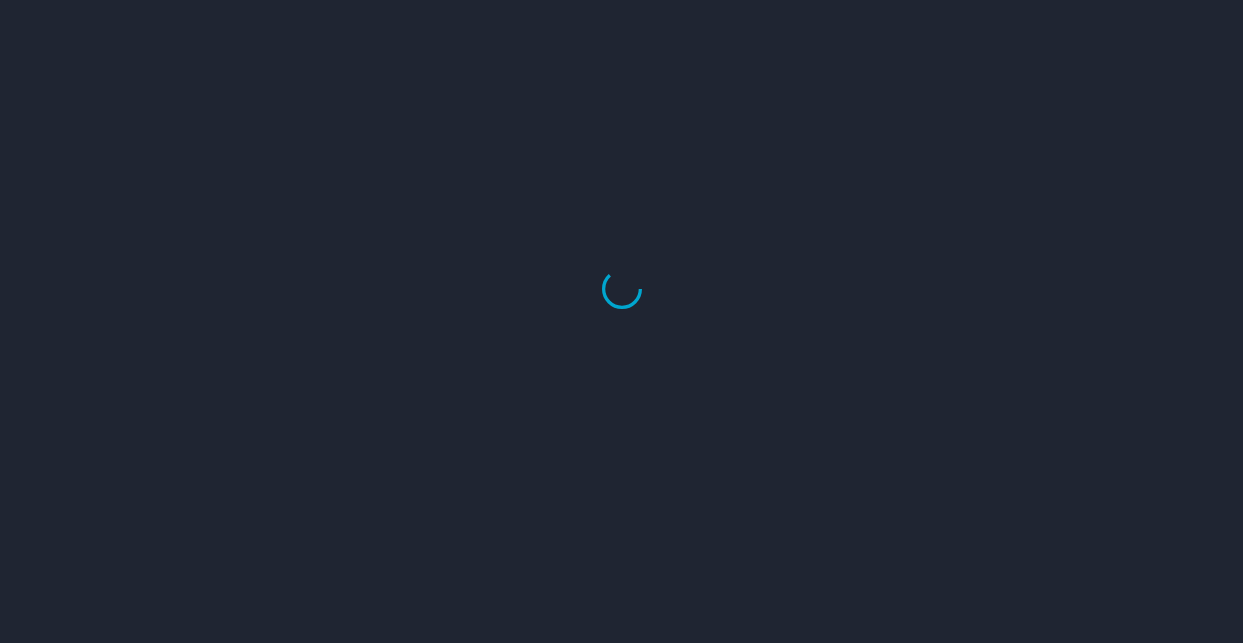 scroll, scrollTop: 0, scrollLeft: 0, axis: both 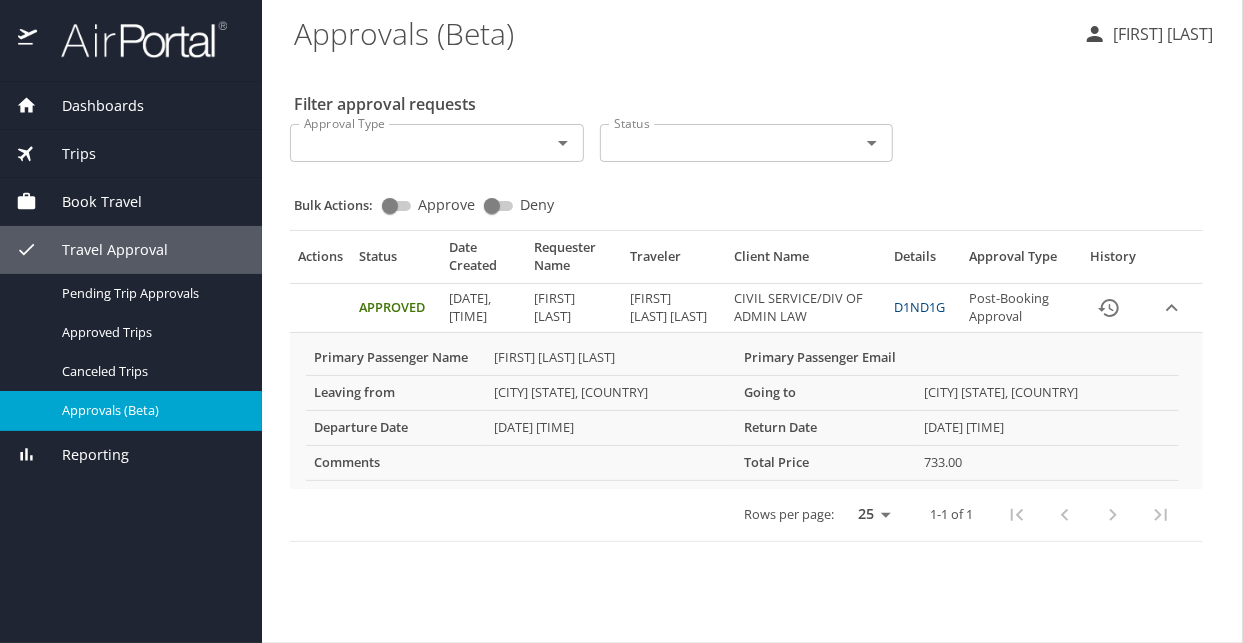 click on "Dashboards" at bounding box center [90, 106] 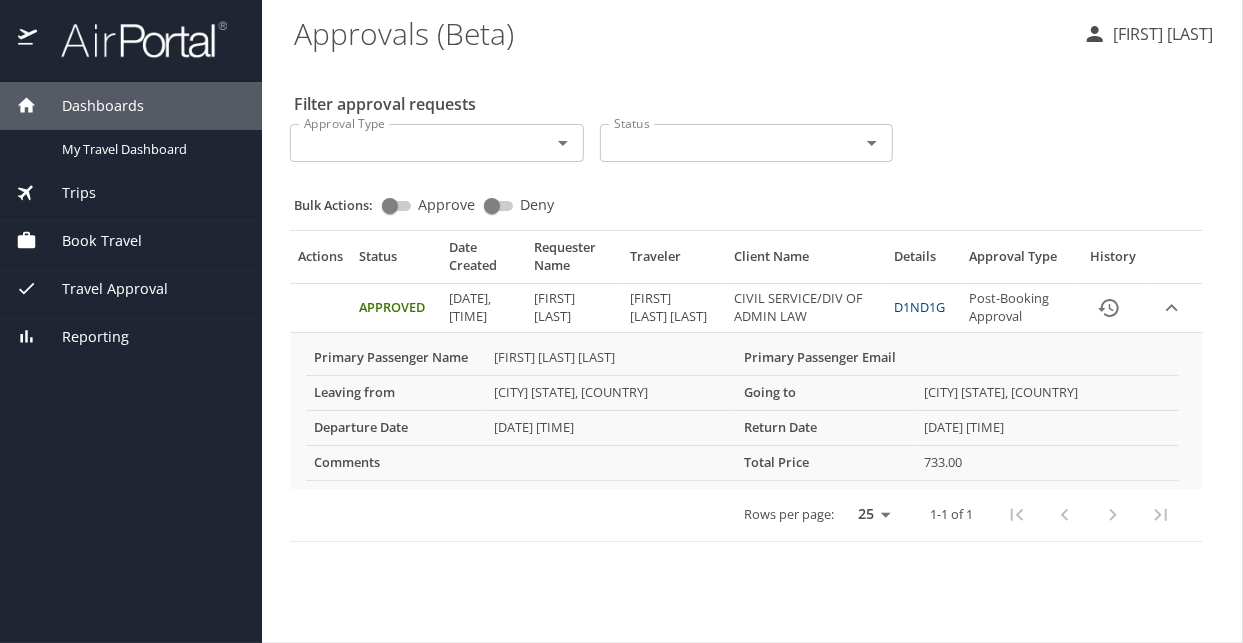 click on "Trips" at bounding box center [66, 193] 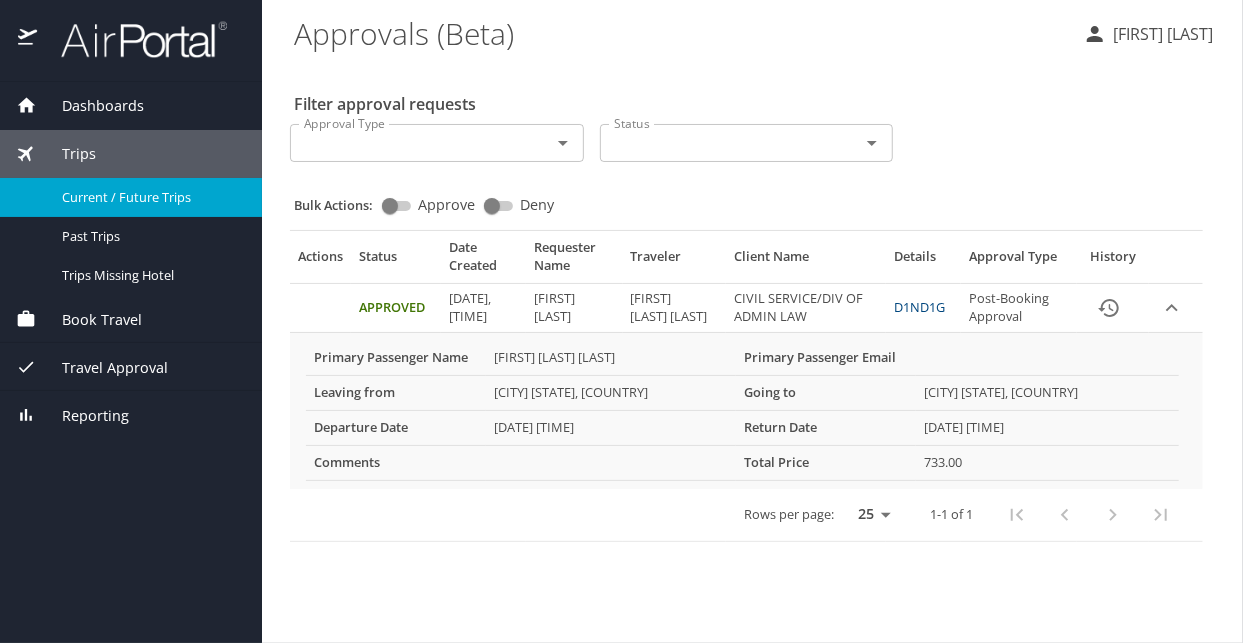 click on "Current / Future Trips" at bounding box center [150, 197] 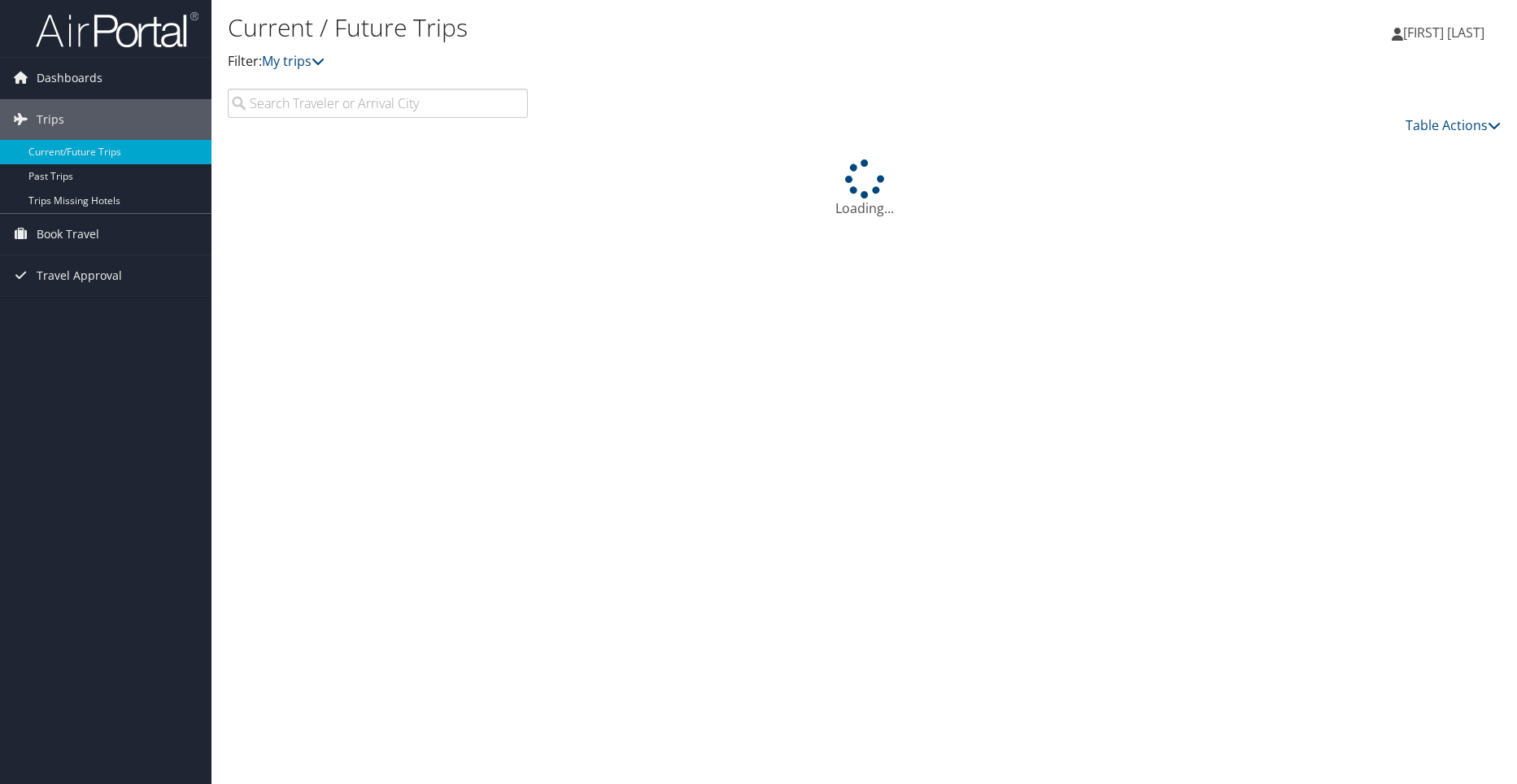 scroll, scrollTop: 0, scrollLeft: 0, axis: both 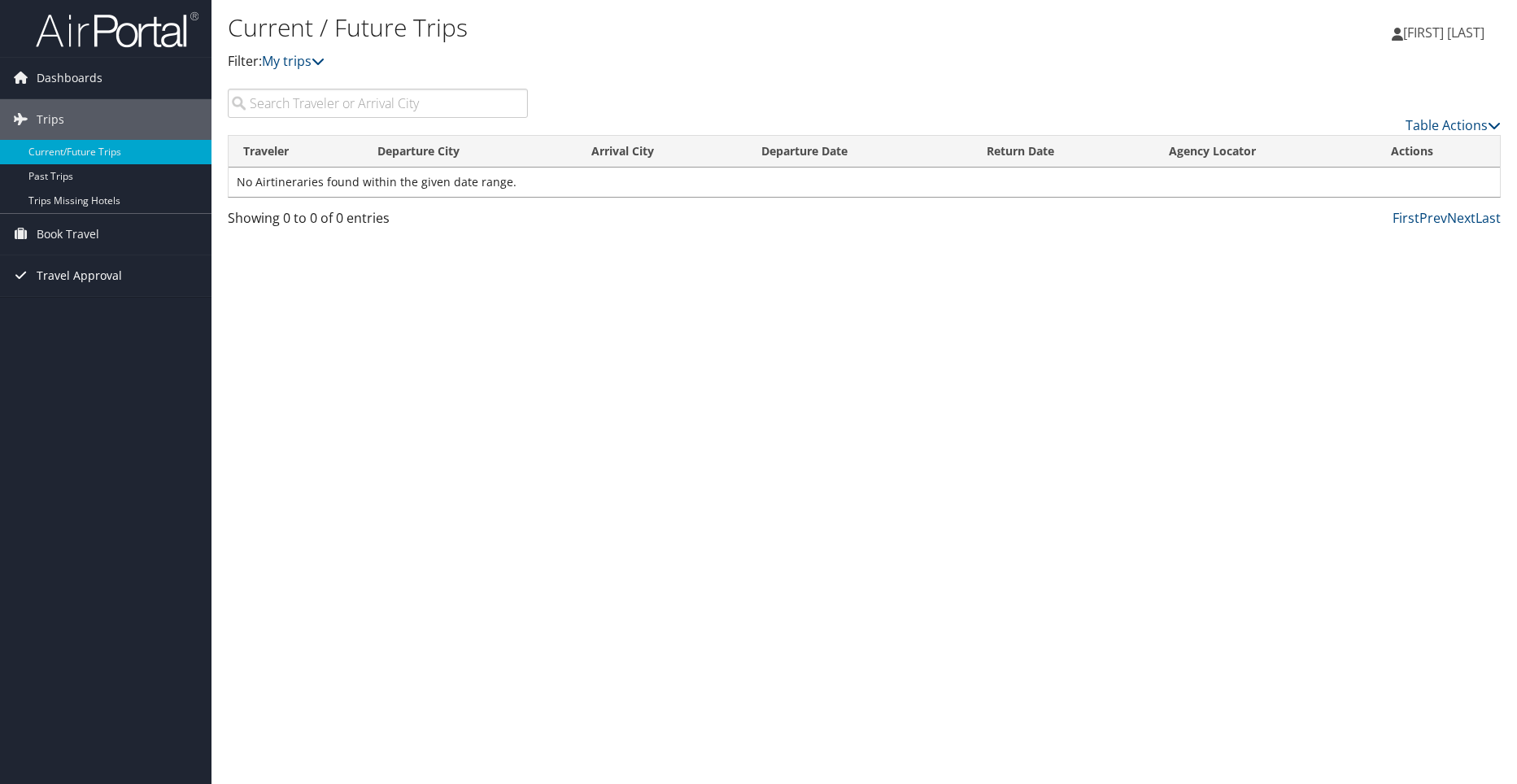 click on "Travel Approval" at bounding box center [79, 276] 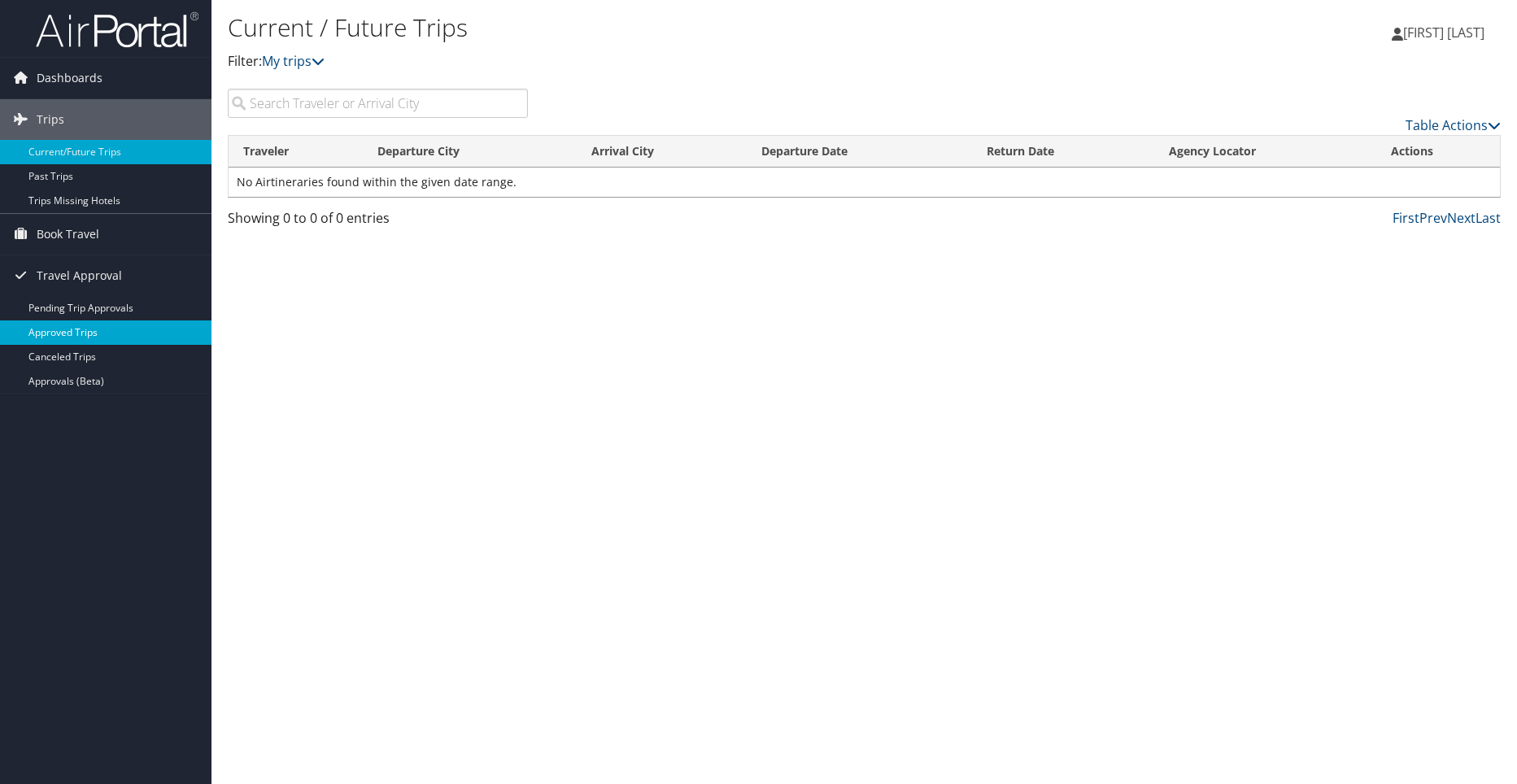 click on "Approved Trips" at bounding box center [106, 333] 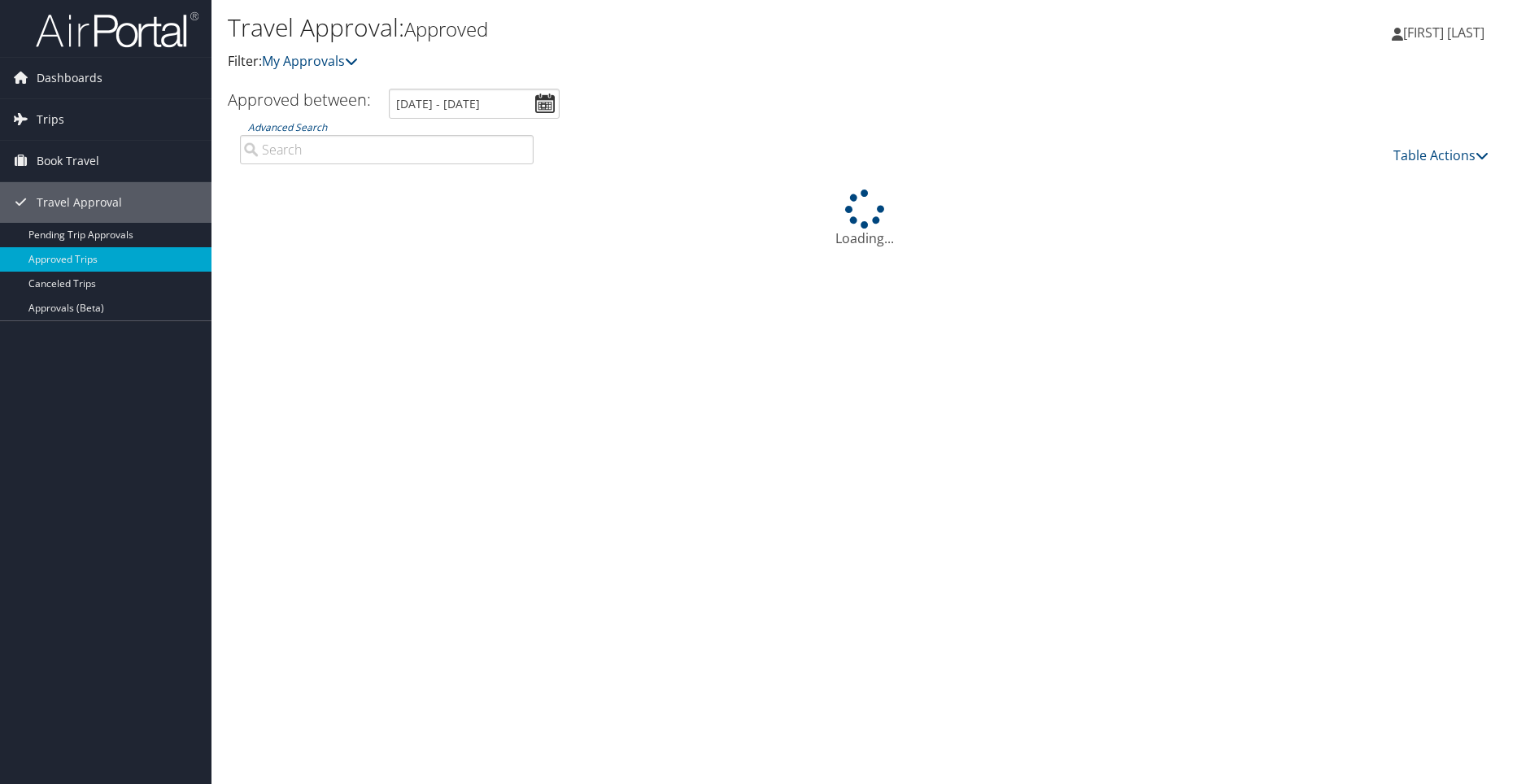 scroll, scrollTop: 0, scrollLeft: 0, axis: both 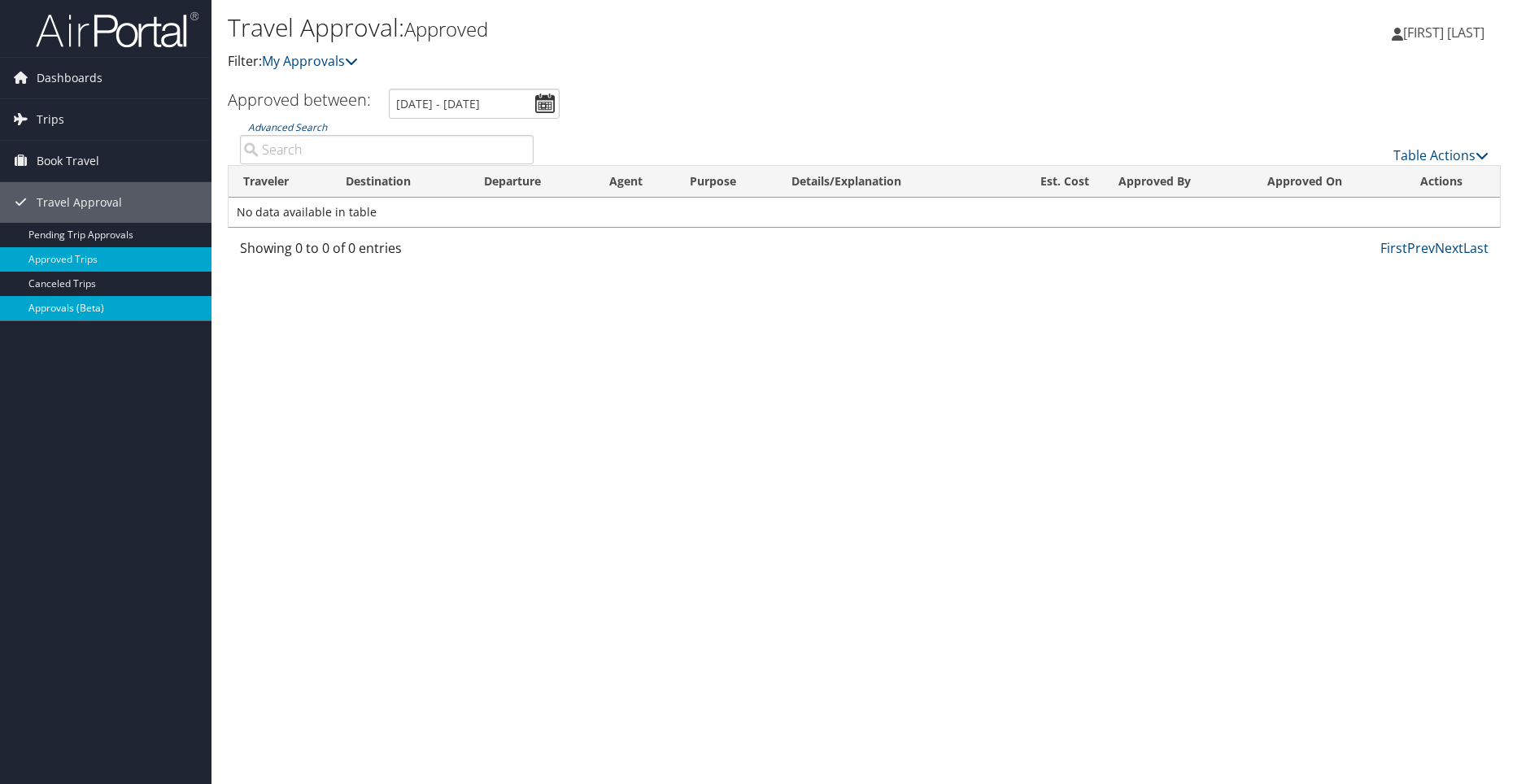click on "Approvals (Beta)" at bounding box center (106, 308) 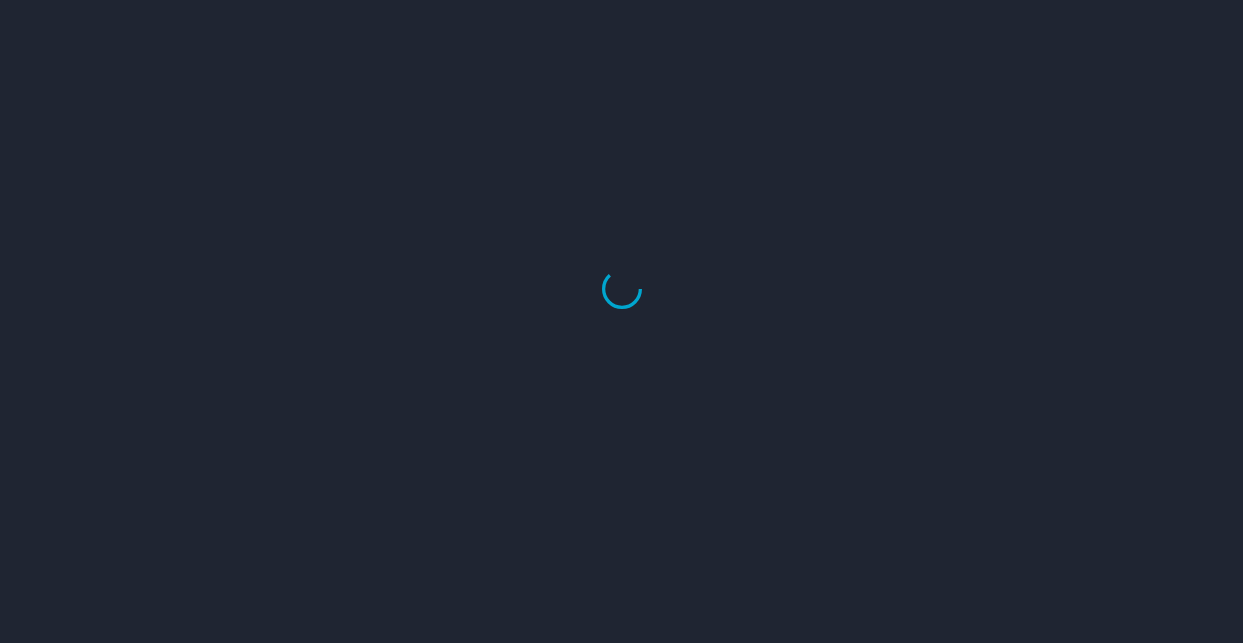 scroll, scrollTop: 0, scrollLeft: 0, axis: both 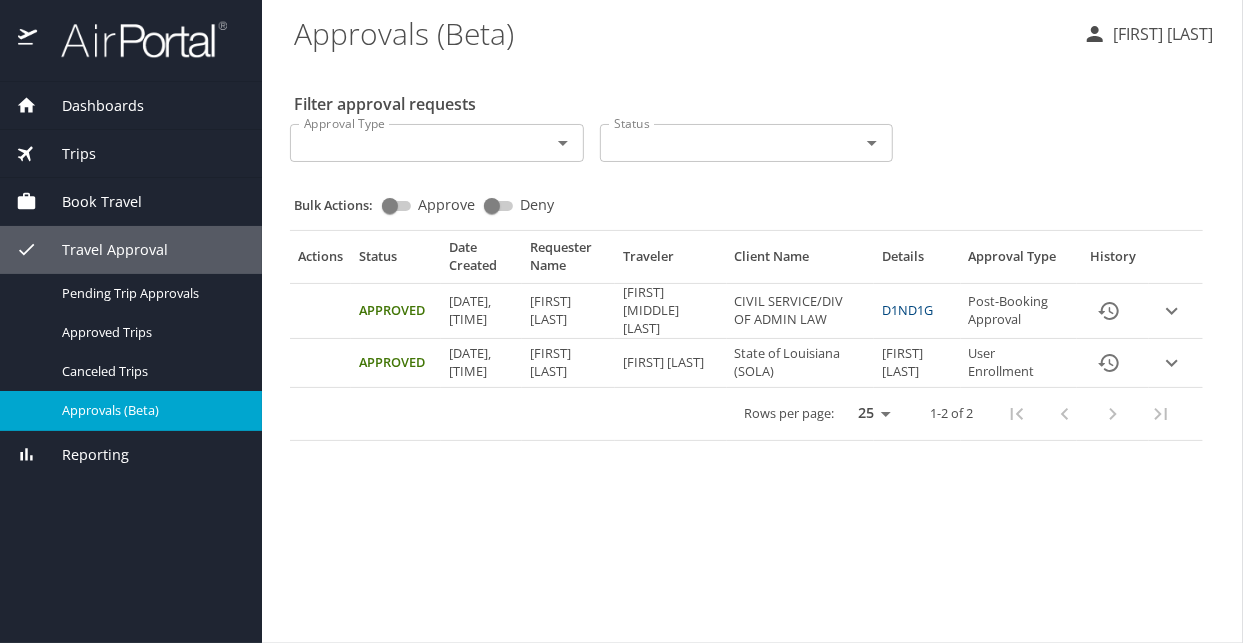 click 